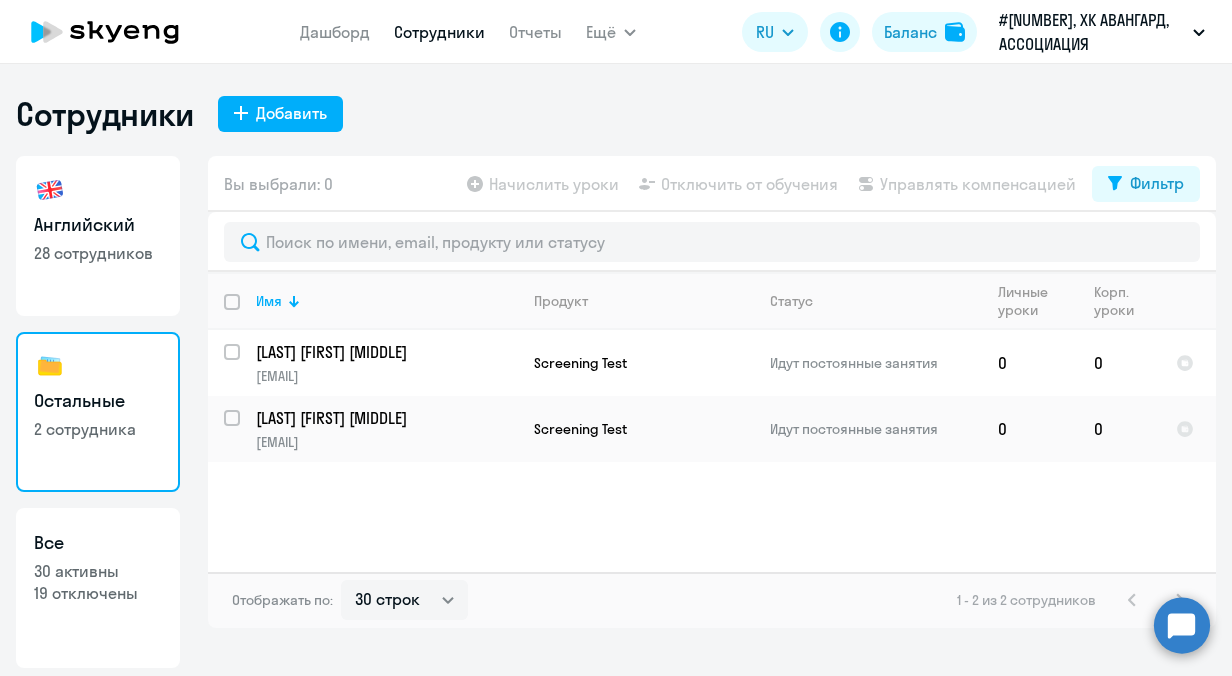 select on "30" 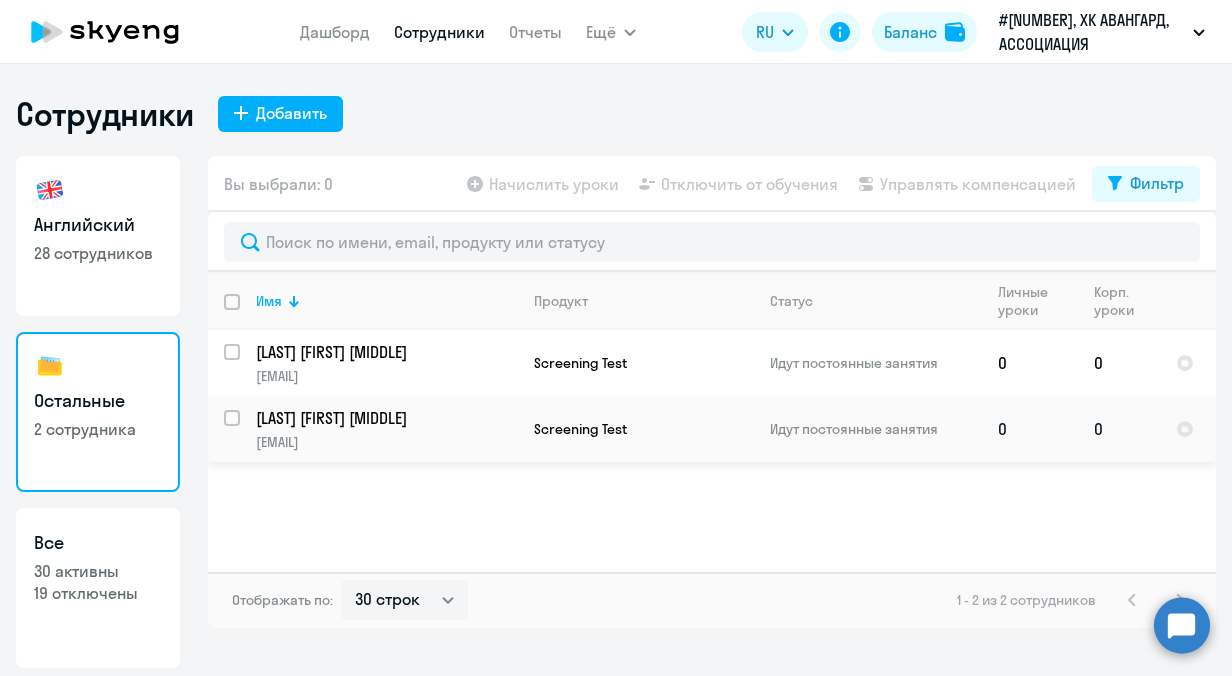 click at bounding box center [244, 430] 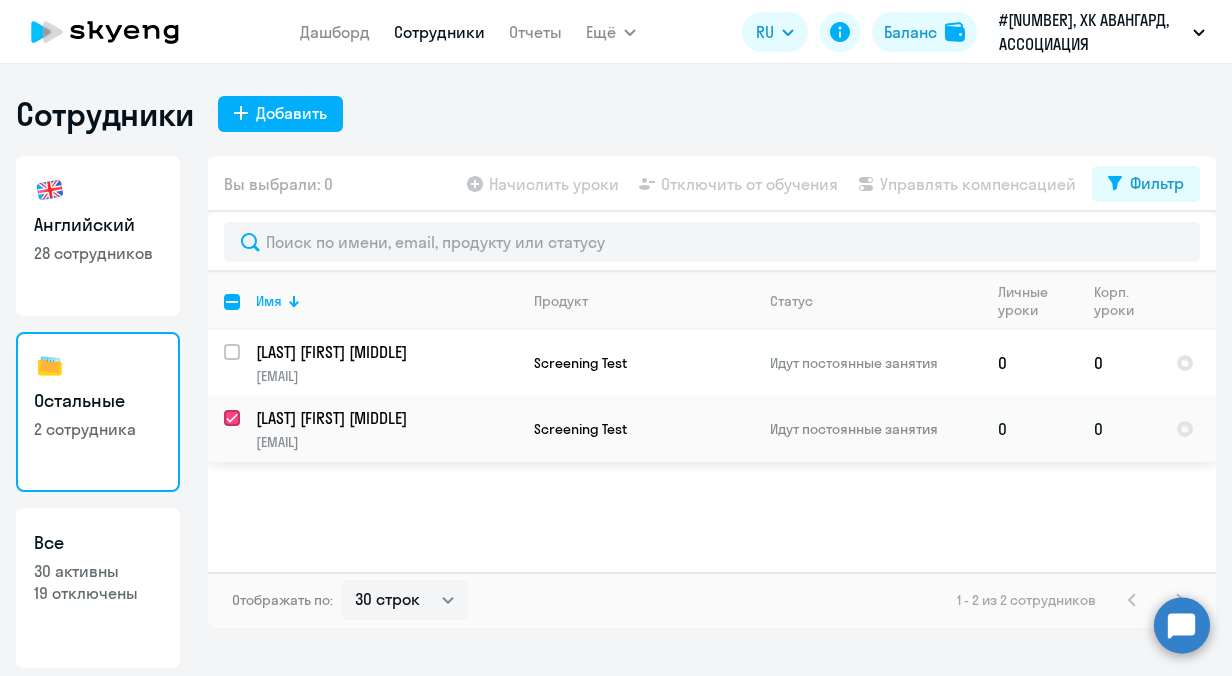 checkbox on "true" 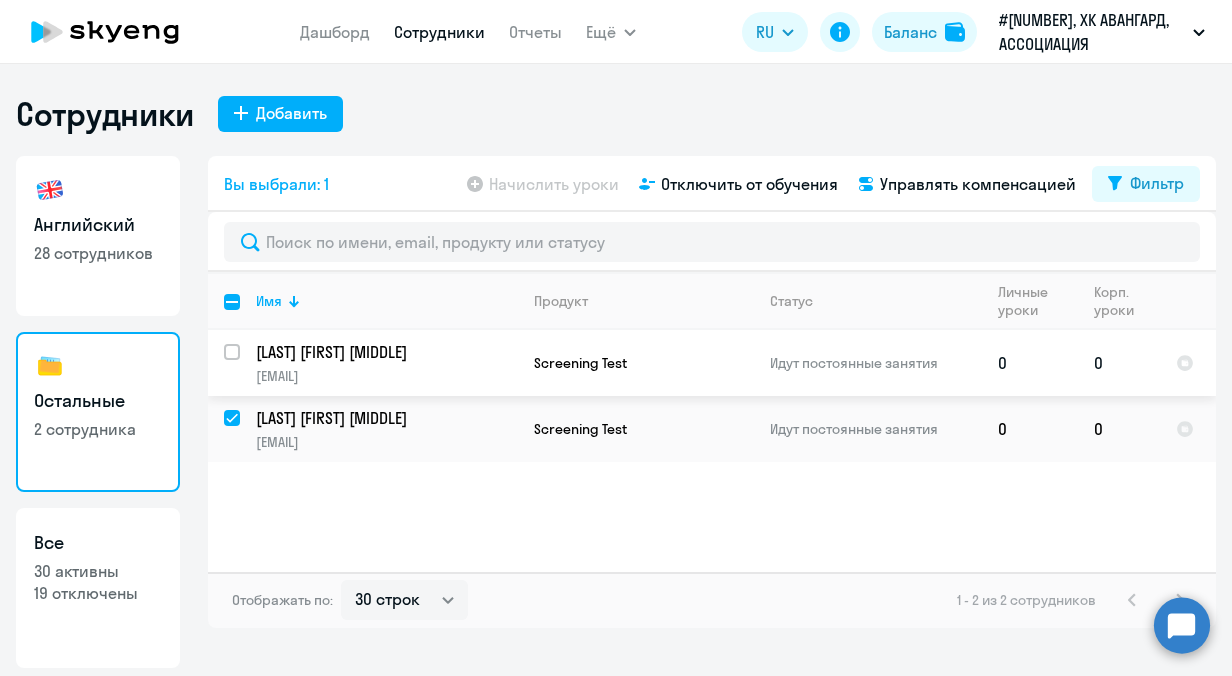 click at bounding box center (244, 364) 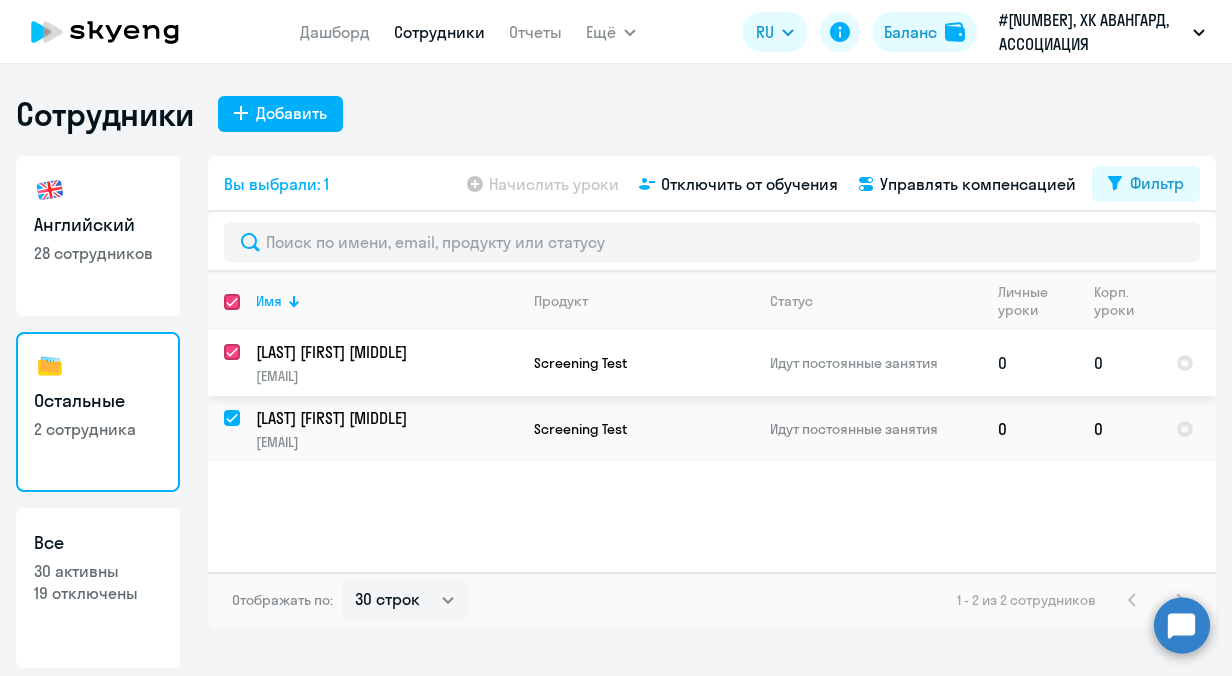 checkbox on "true" 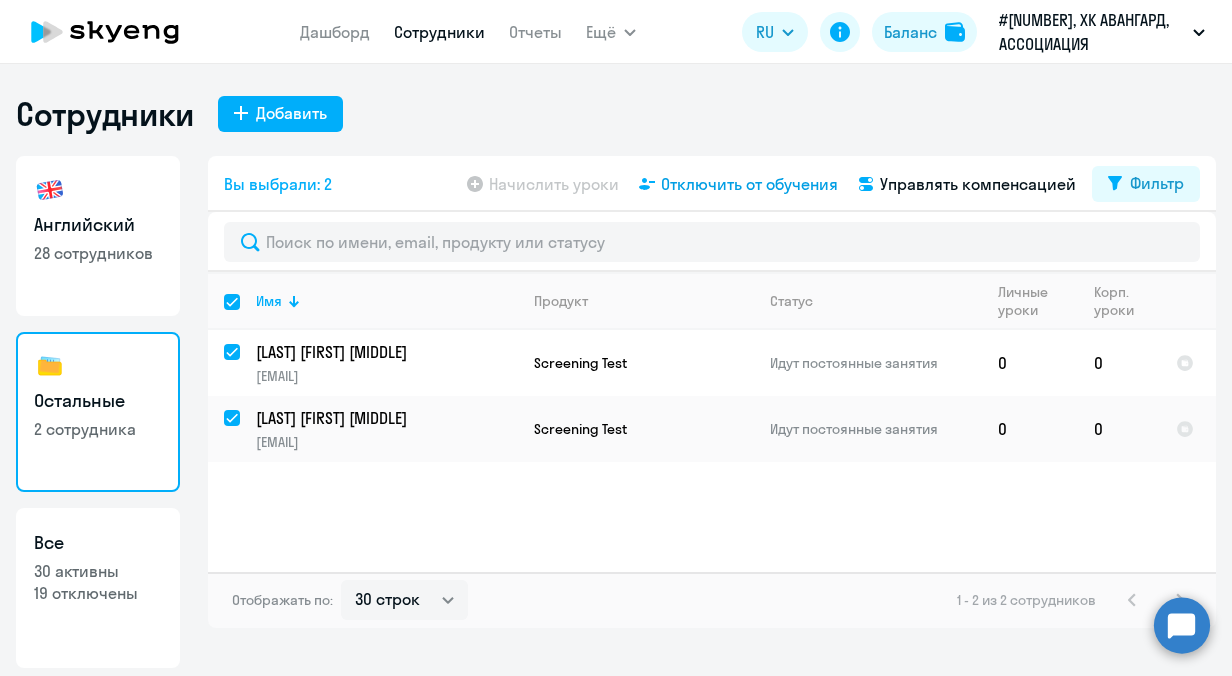 click on "Отключить от обучения" 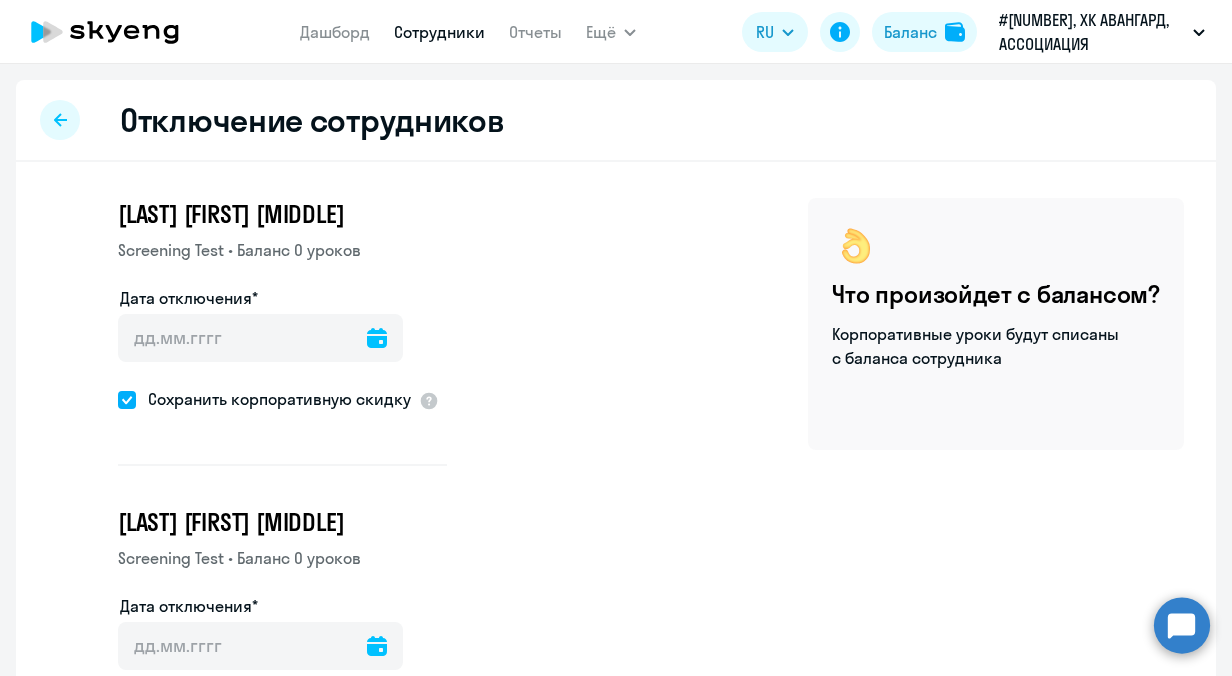 click 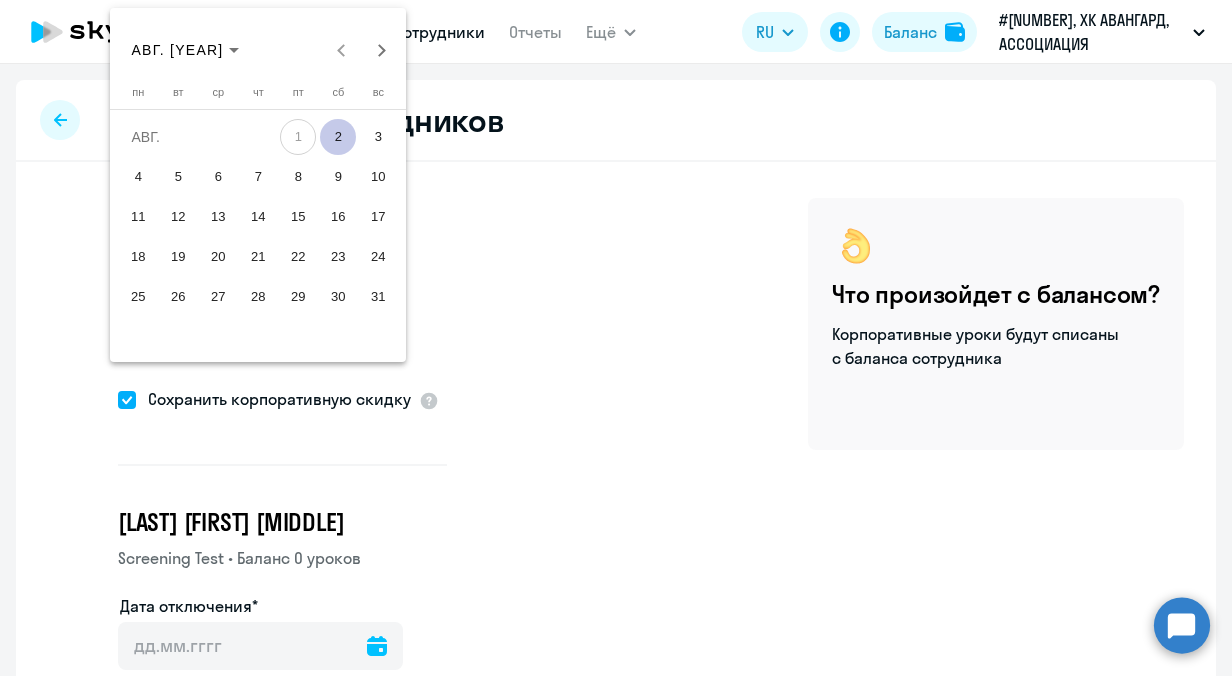 click on "2" at bounding box center (338, 137) 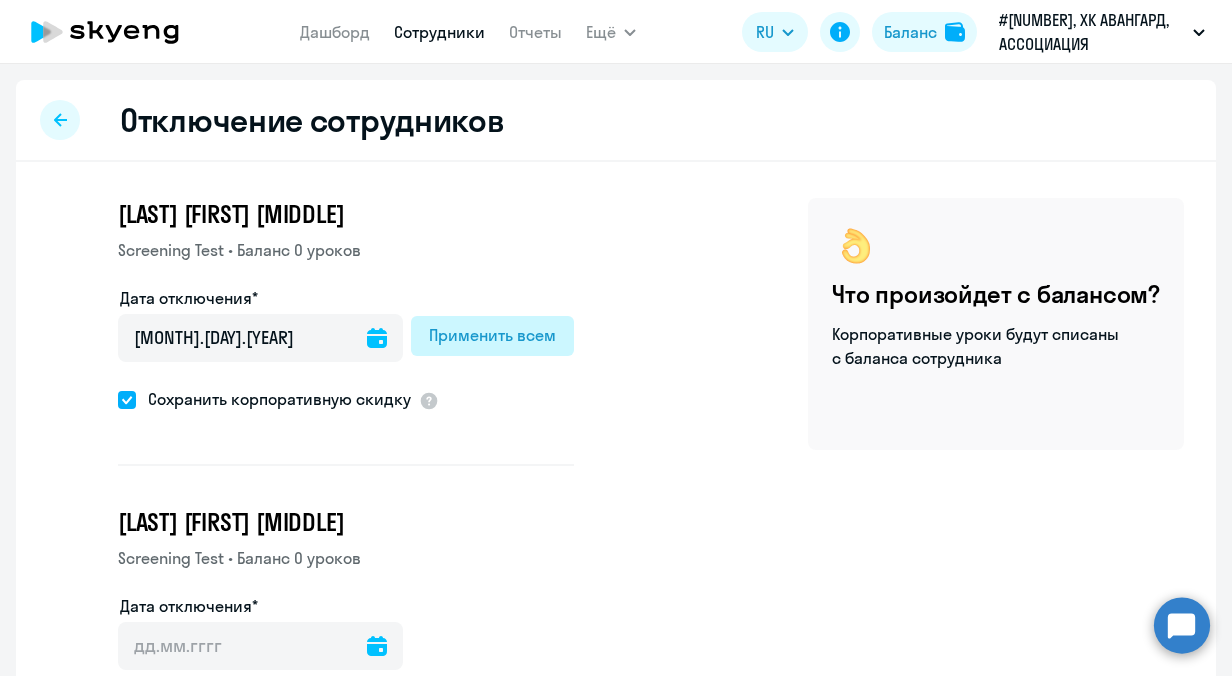 click on "Применить всем" 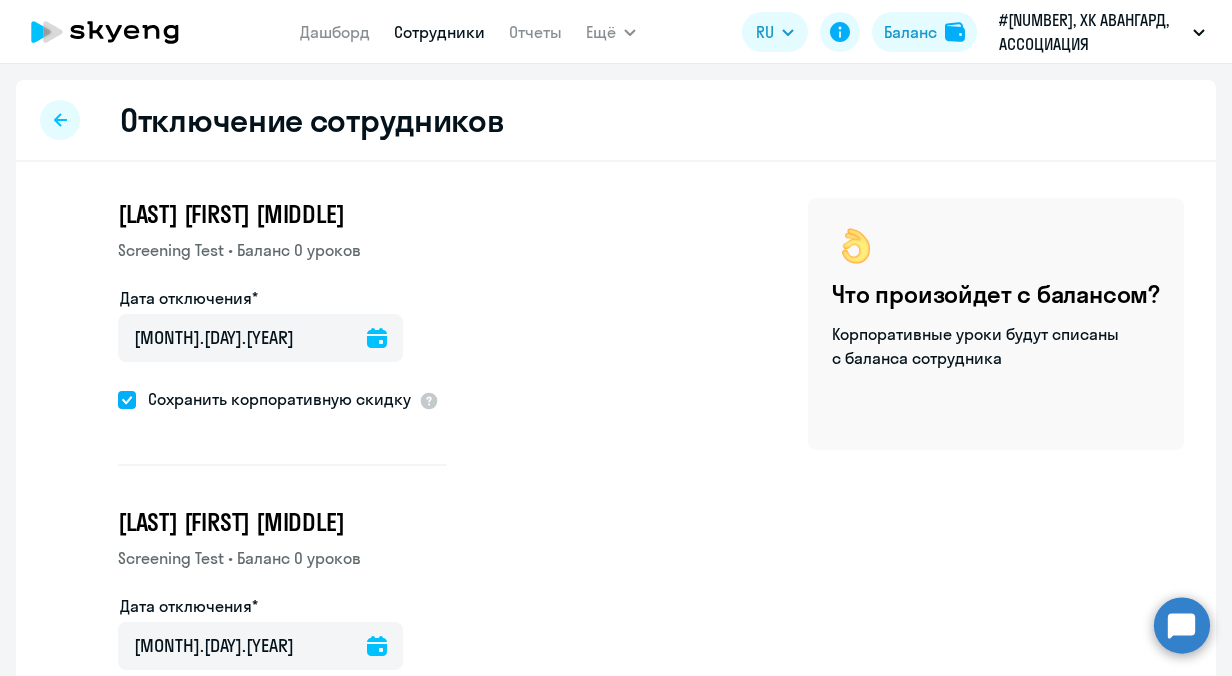 click 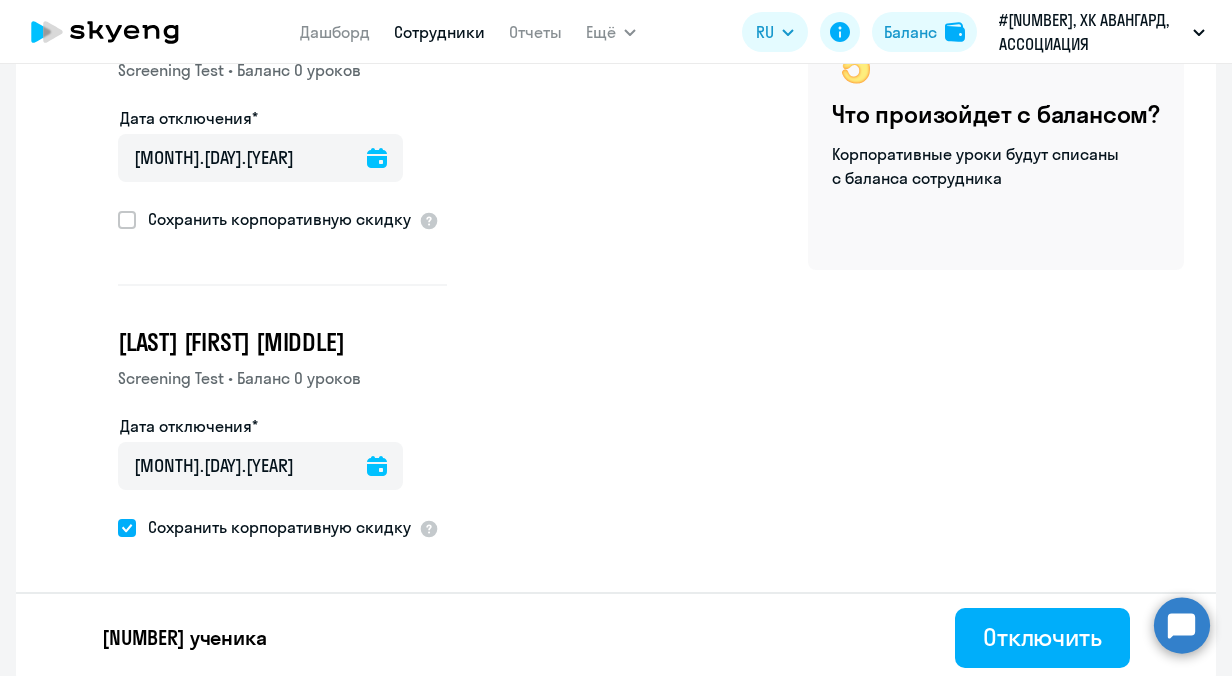 scroll, scrollTop: 182, scrollLeft: 0, axis: vertical 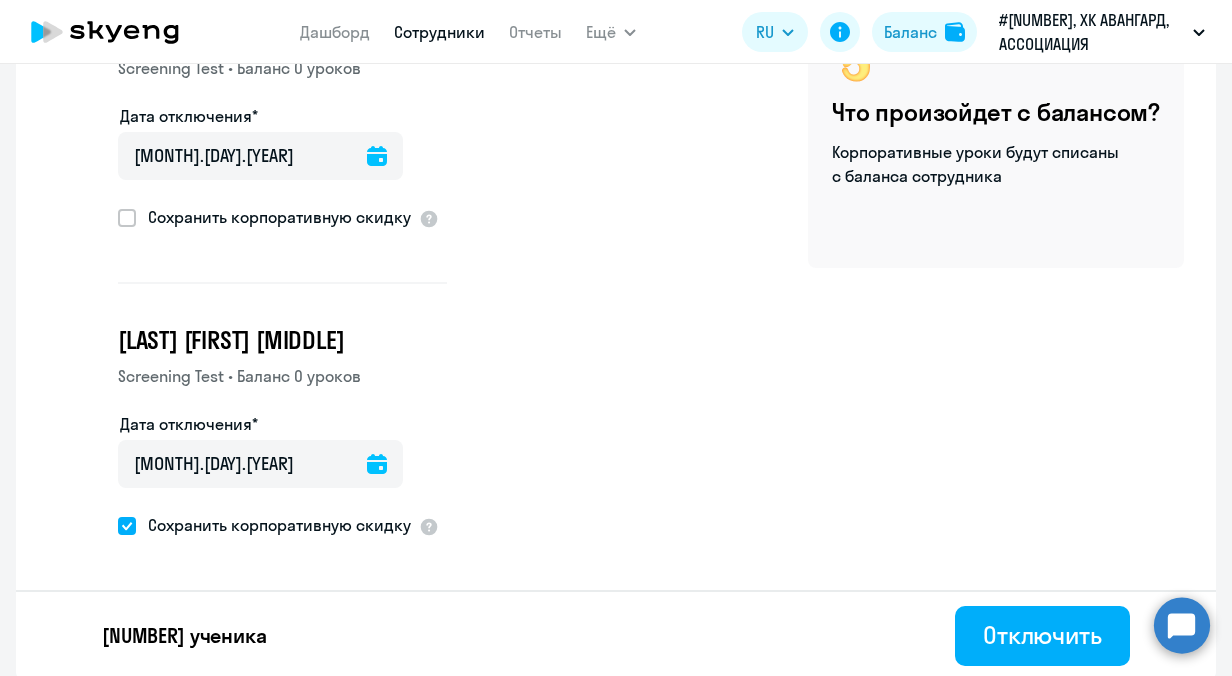 click 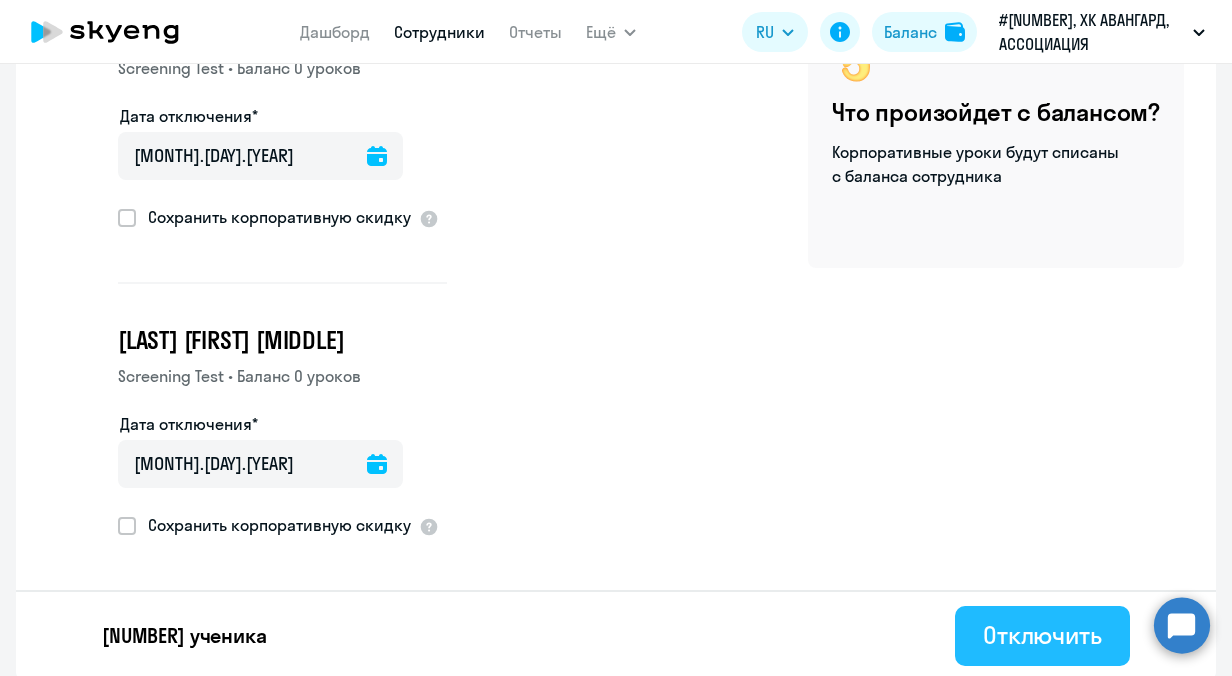 click on "Отключить" 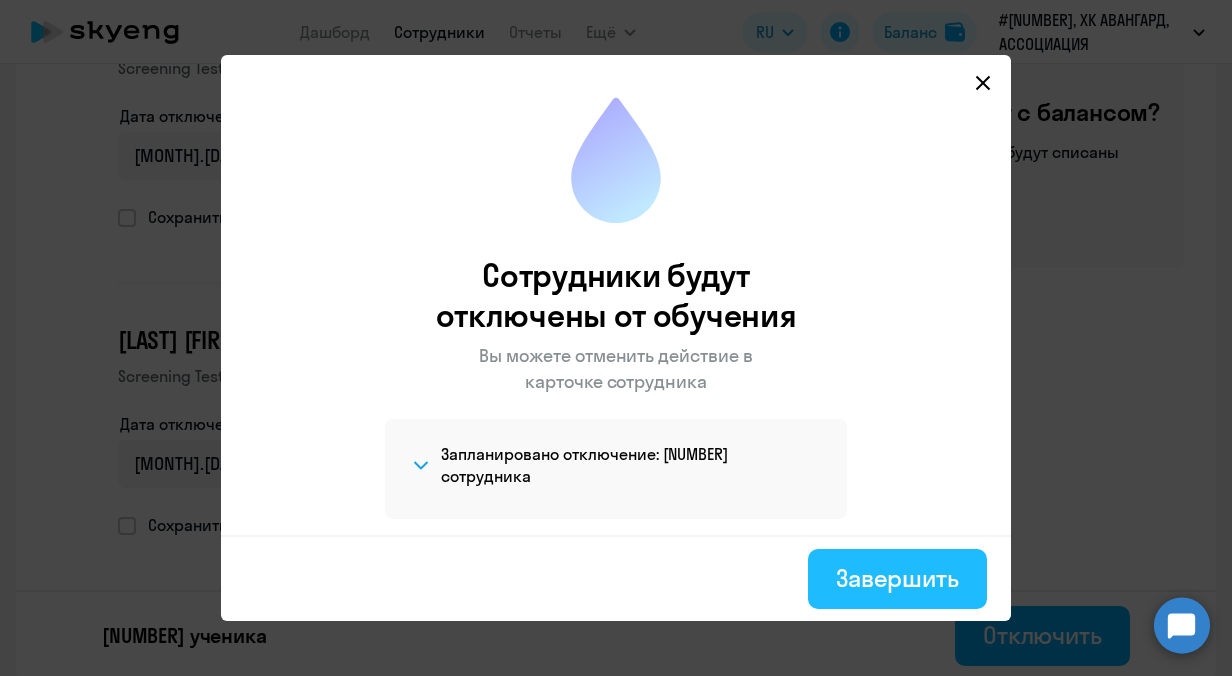 click on "Завершить" at bounding box center [897, 578] 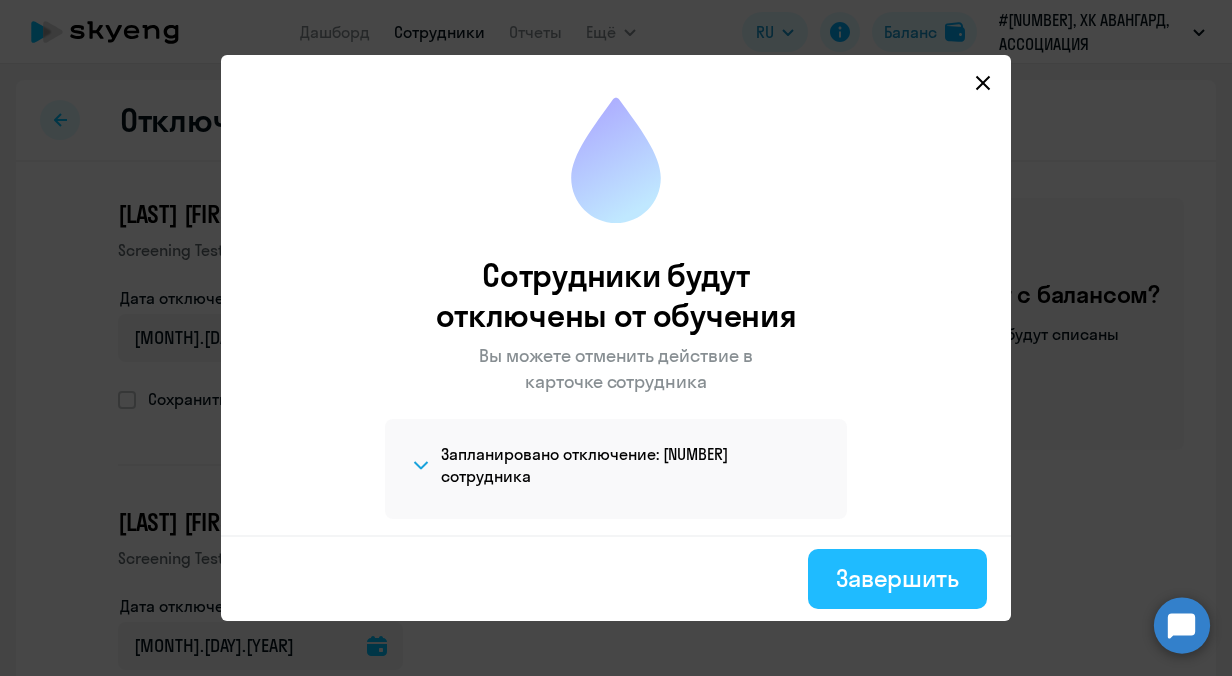 select on "30" 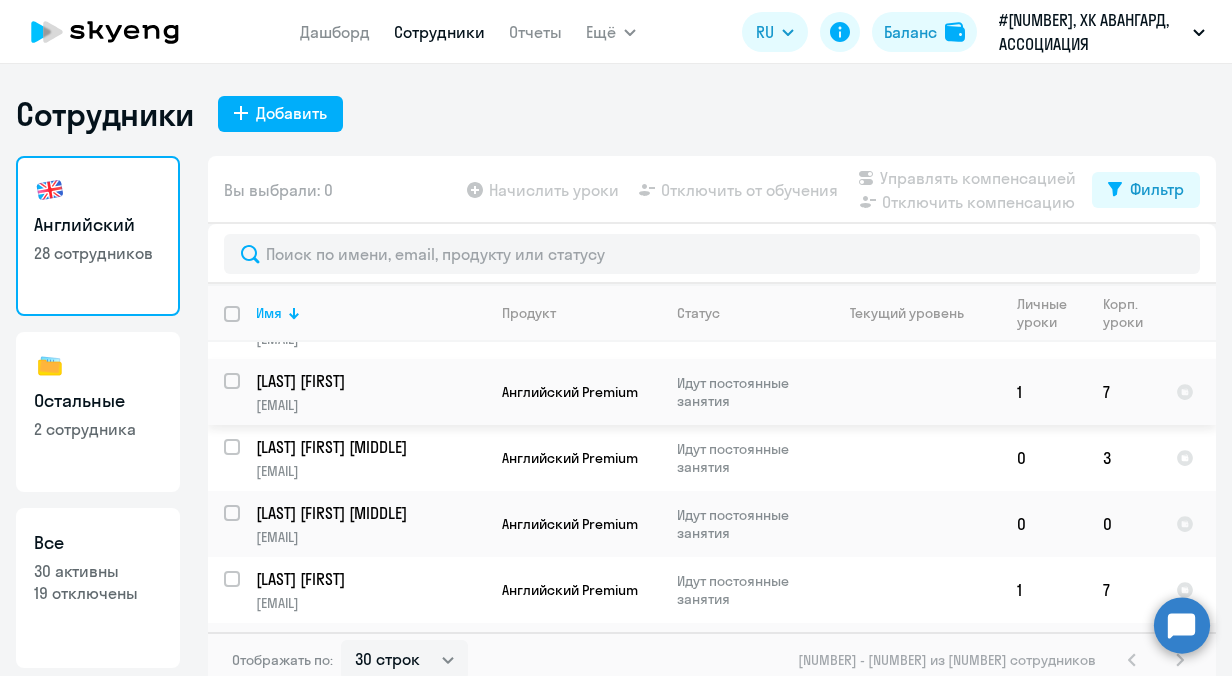 scroll, scrollTop: 1400, scrollLeft: 0, axis: vertical 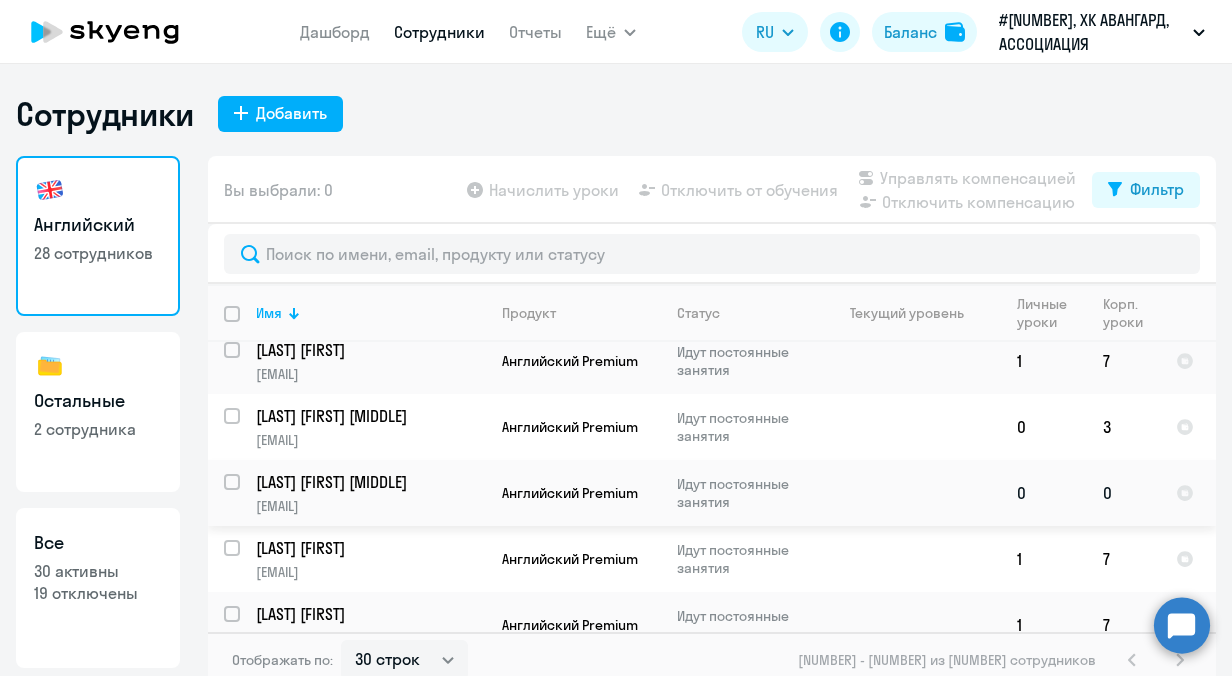 click at bounding box center [244, 494] 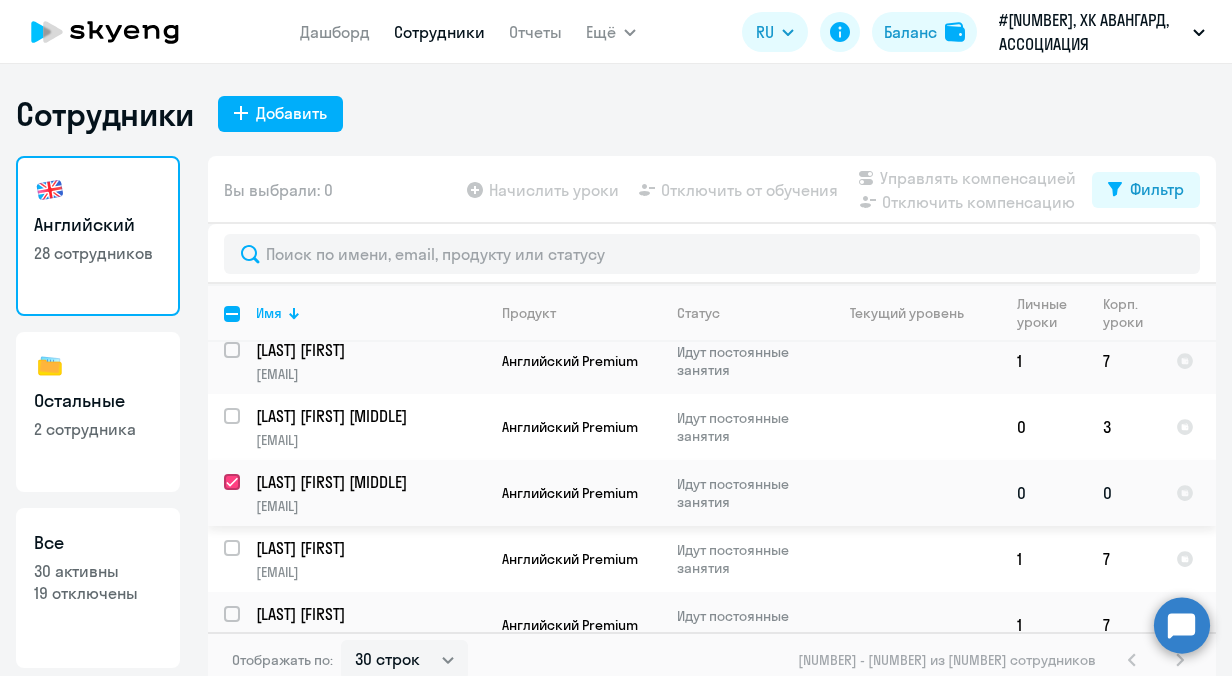 checkbox on "true" 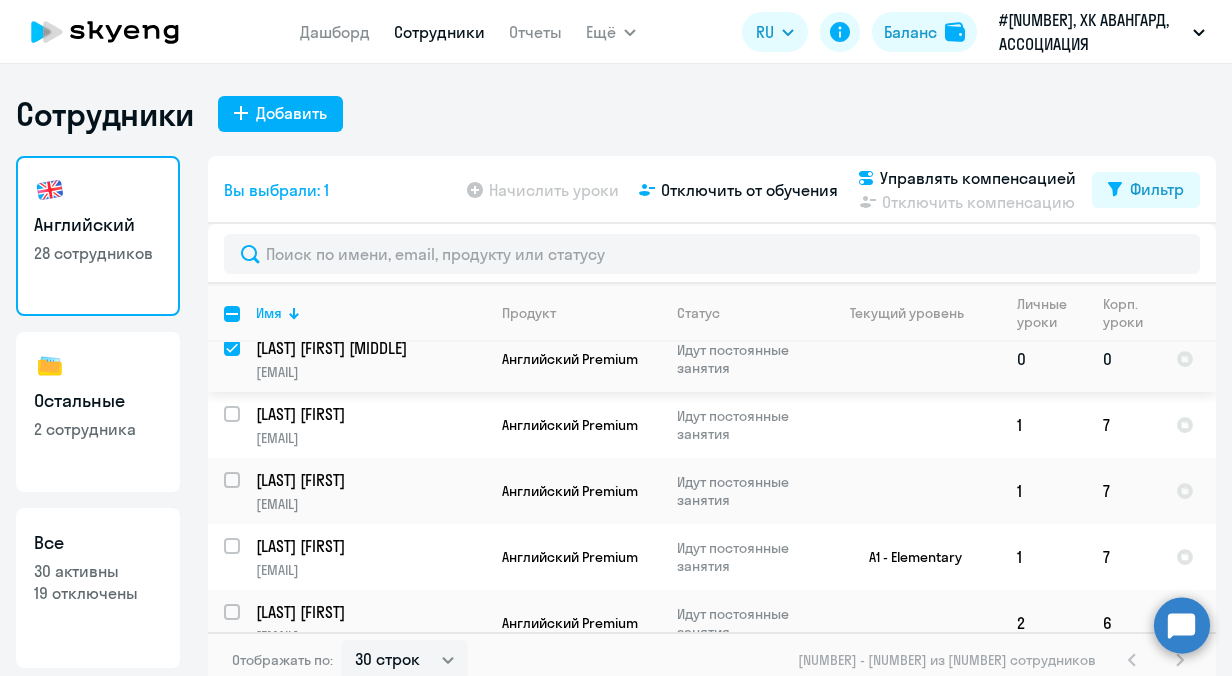 scroll, scrollTop: 1539, scrollLeft: 0, axis: vertical 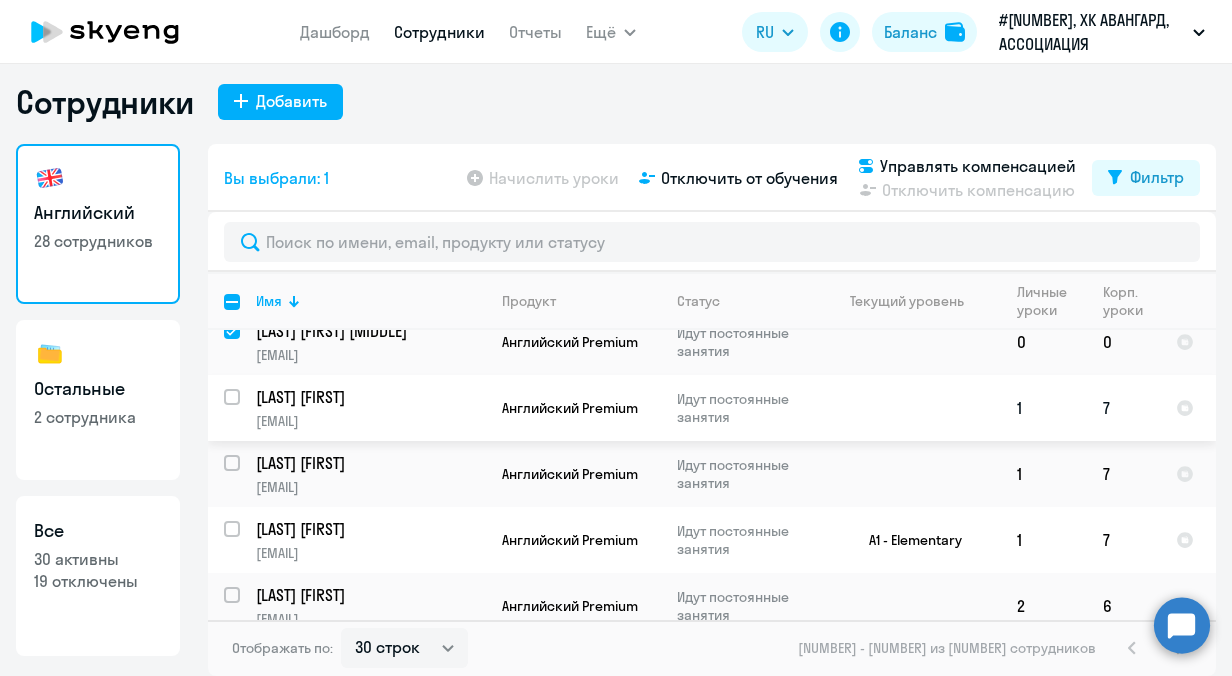 click at bounding box center [244, 409] 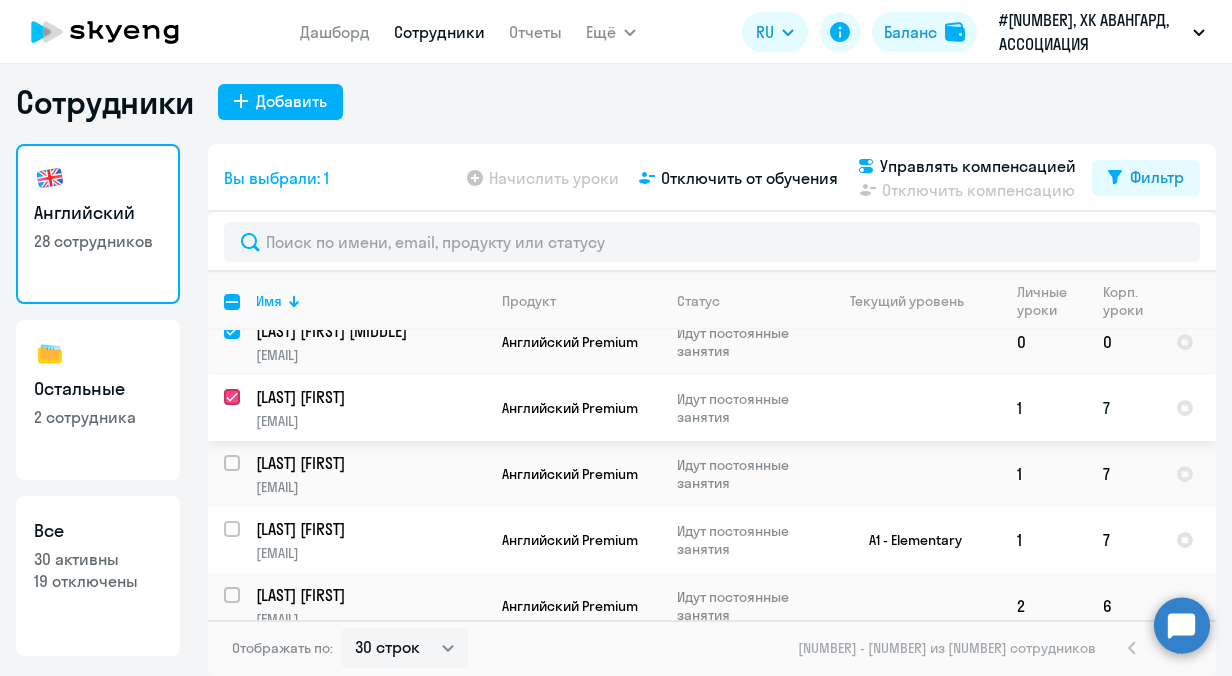 checkbox on "true" 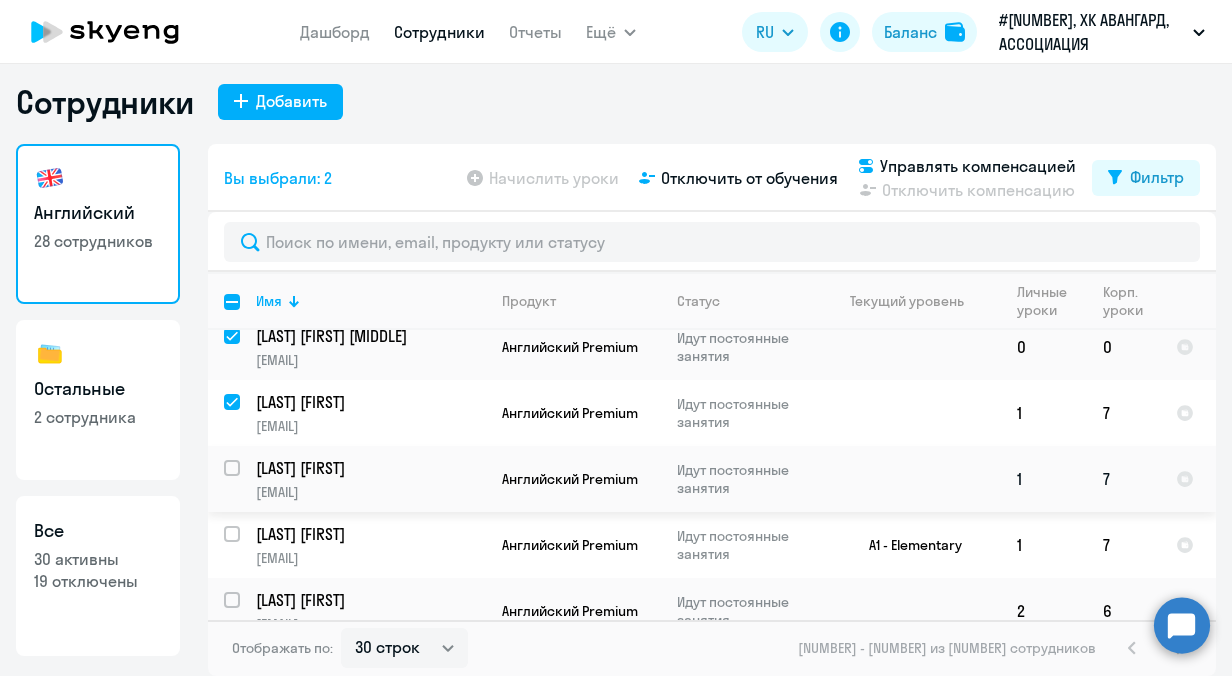 scroll, scrollTop: 1539, scrollLeft: 0, axis: vertical 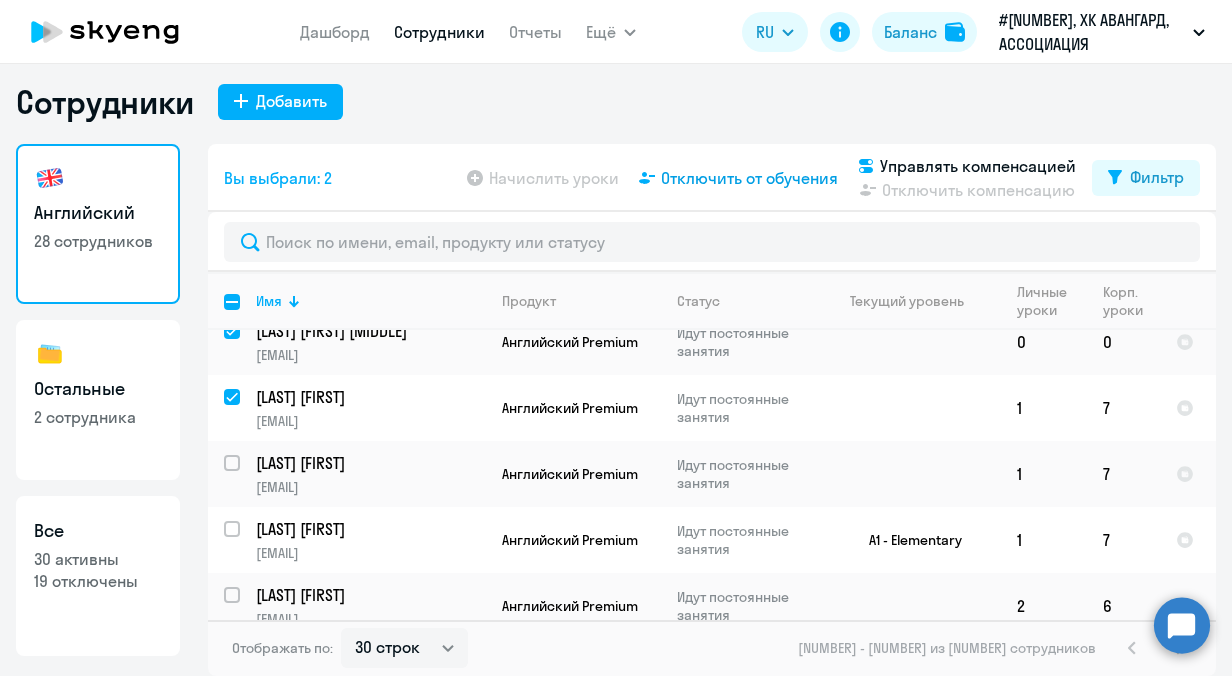 click on "Отключить от обучения" 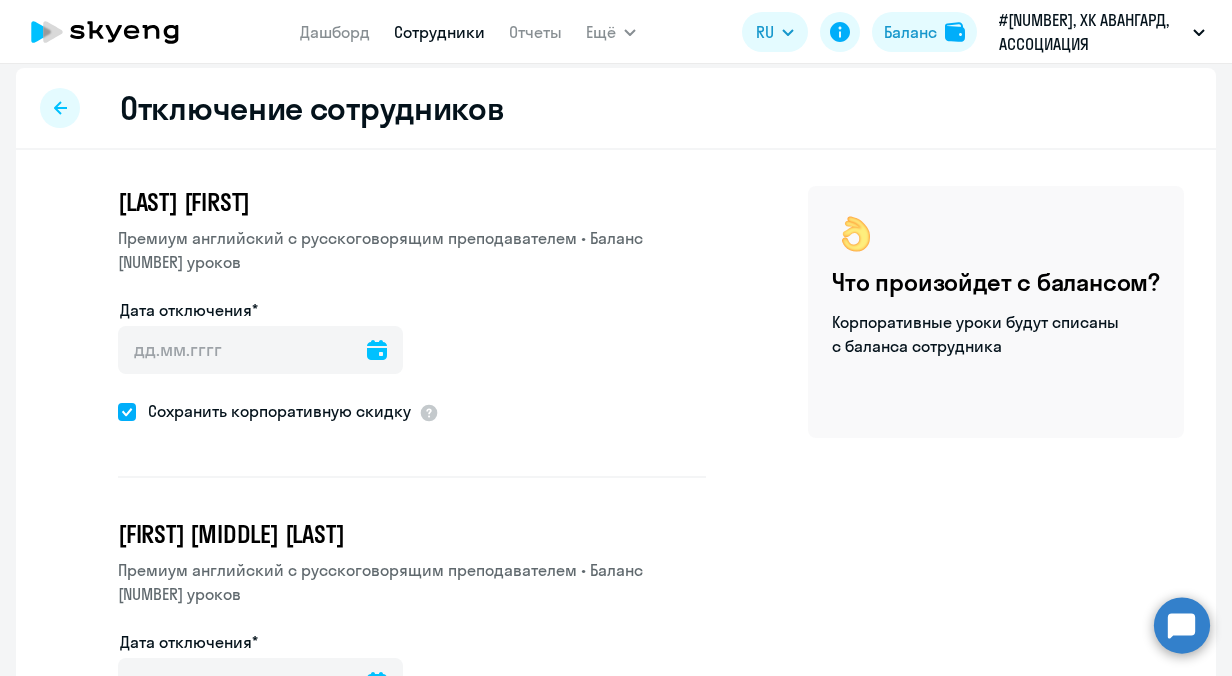 click 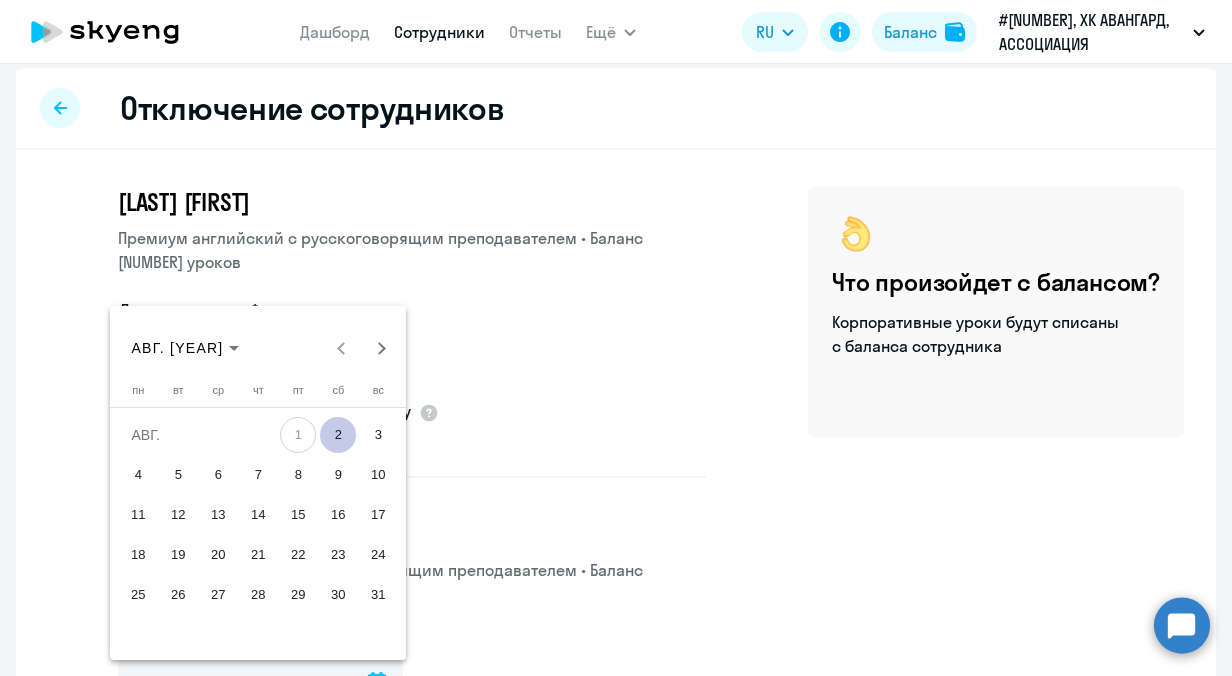 click on "2" at bounding box center (338, 435) 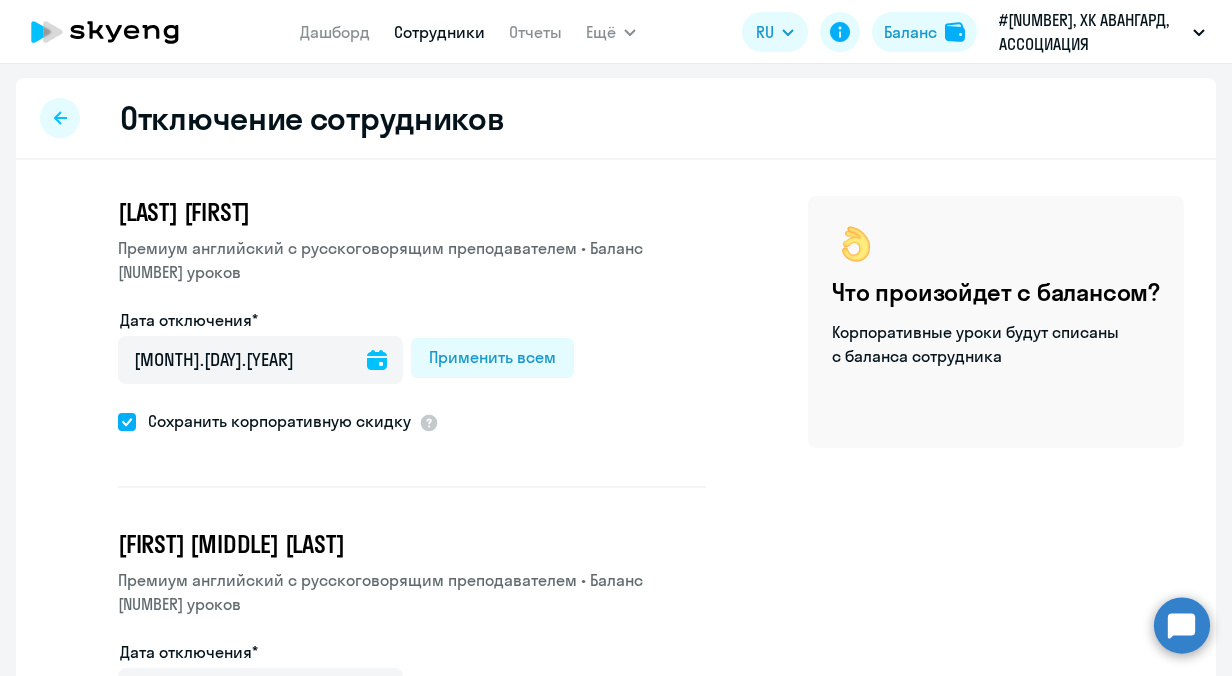 scroll, scrollTop: 0, scrollLeft: 0, axis: both 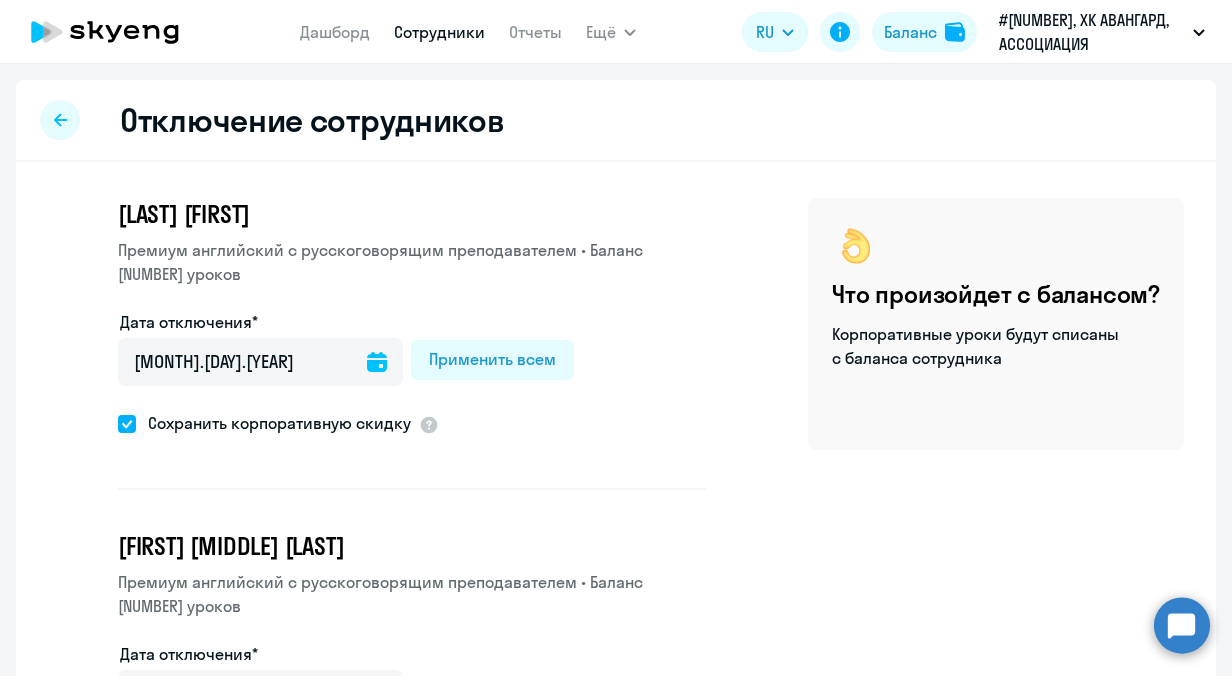 click 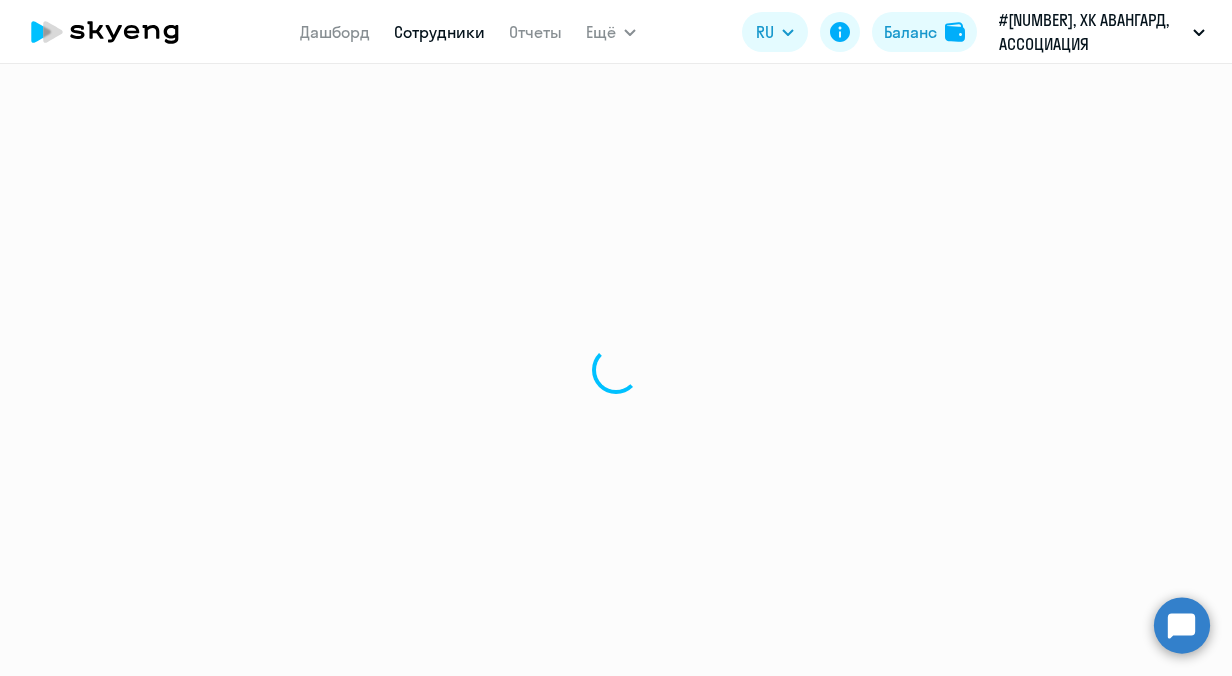 select on "30" 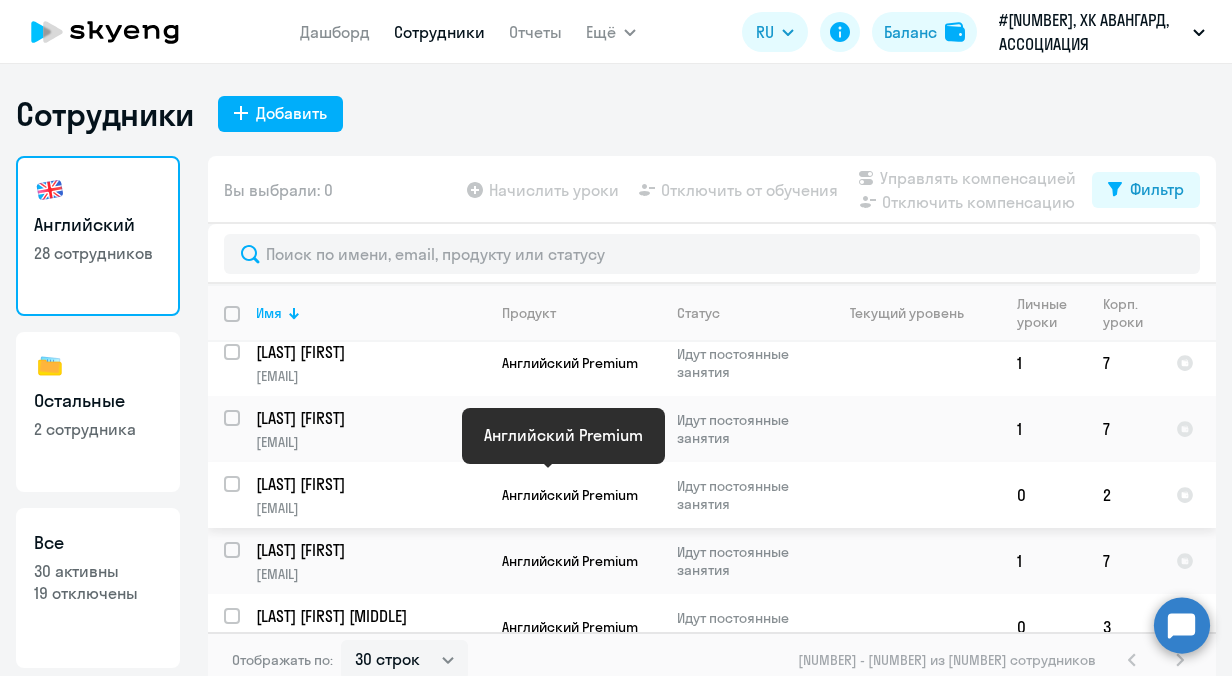 scroll, scrollTop: 1400, scrollLeft: 0, axis: vertical 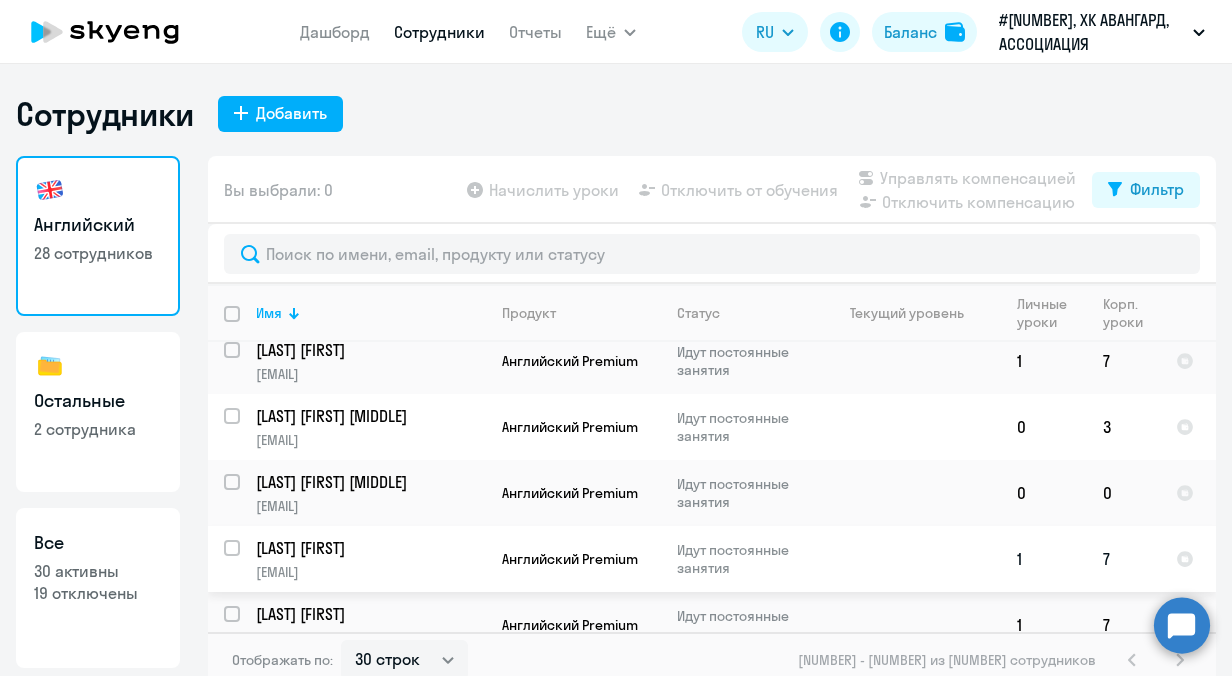 click at bounding box center (244, 560) 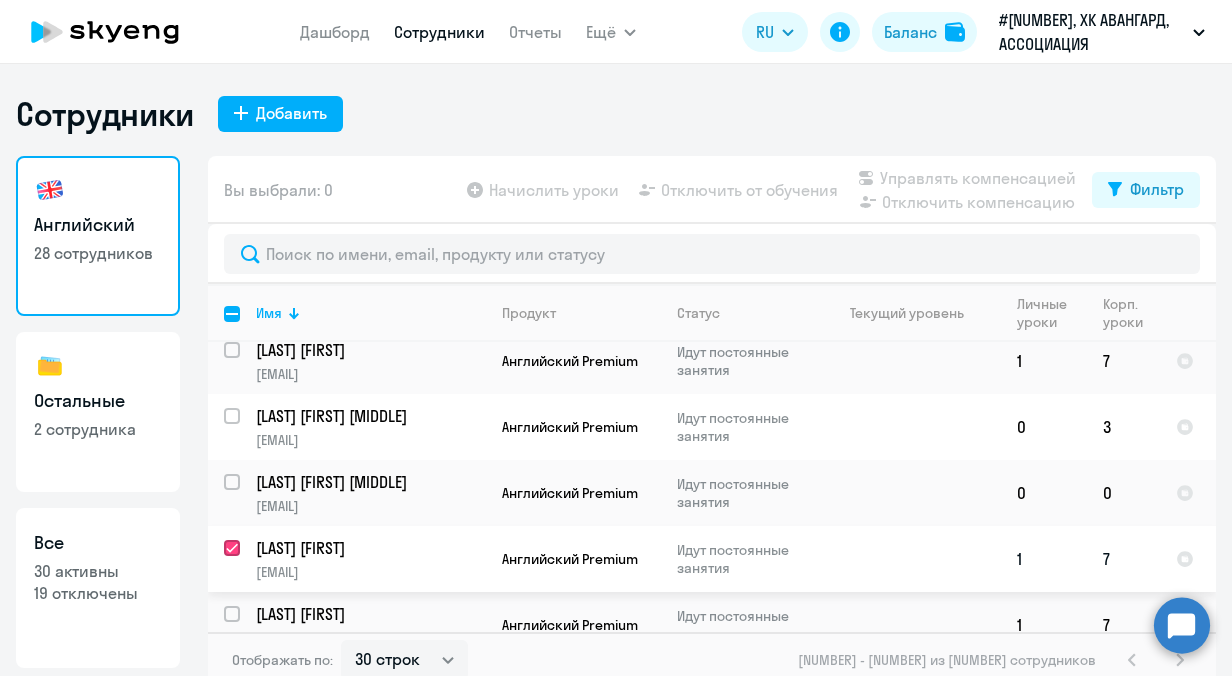 checkbox on "true" 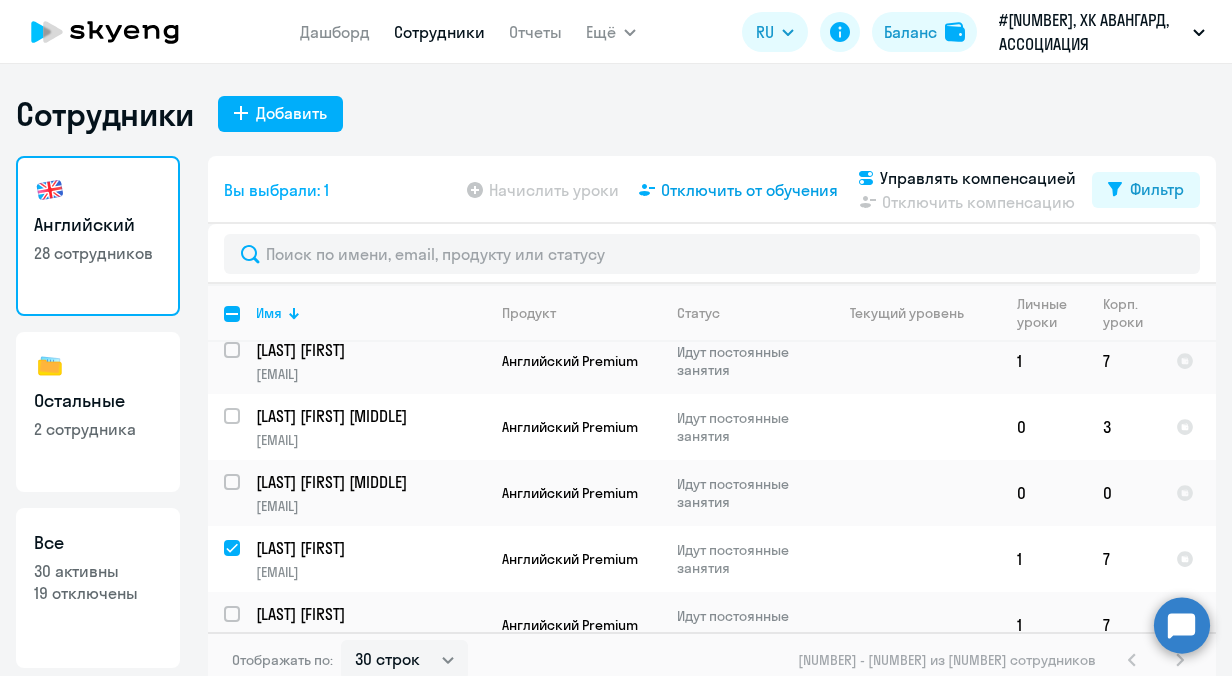 click on "Отключить от обучения" 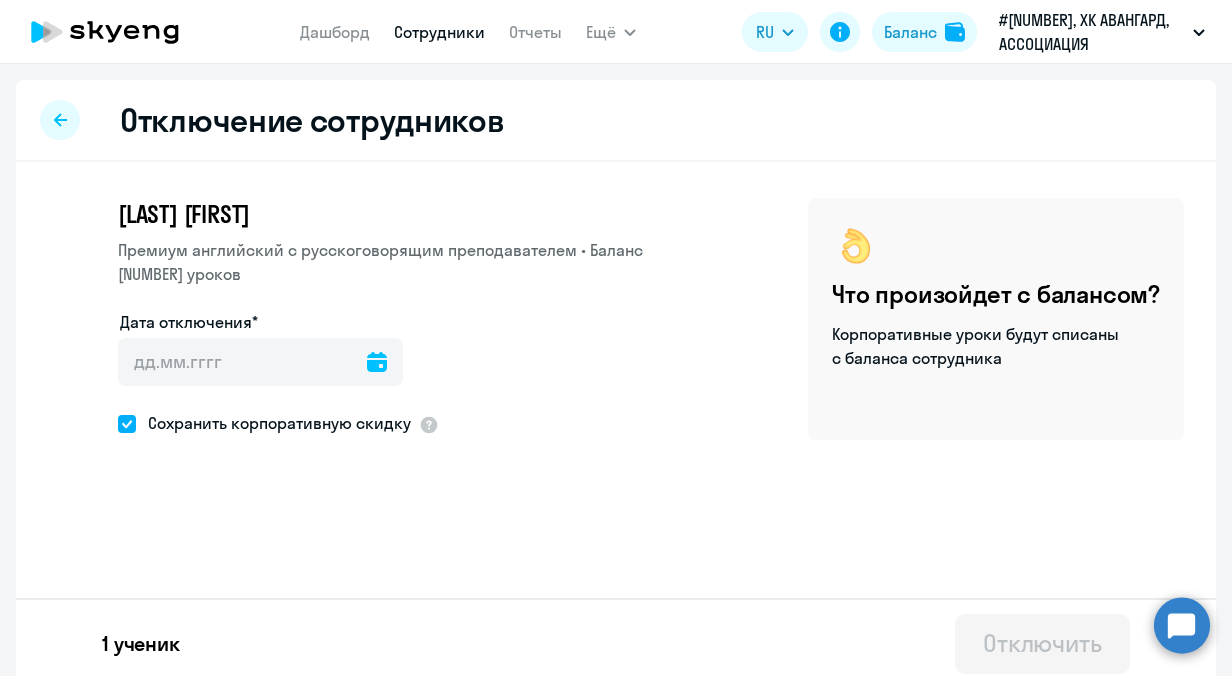 click 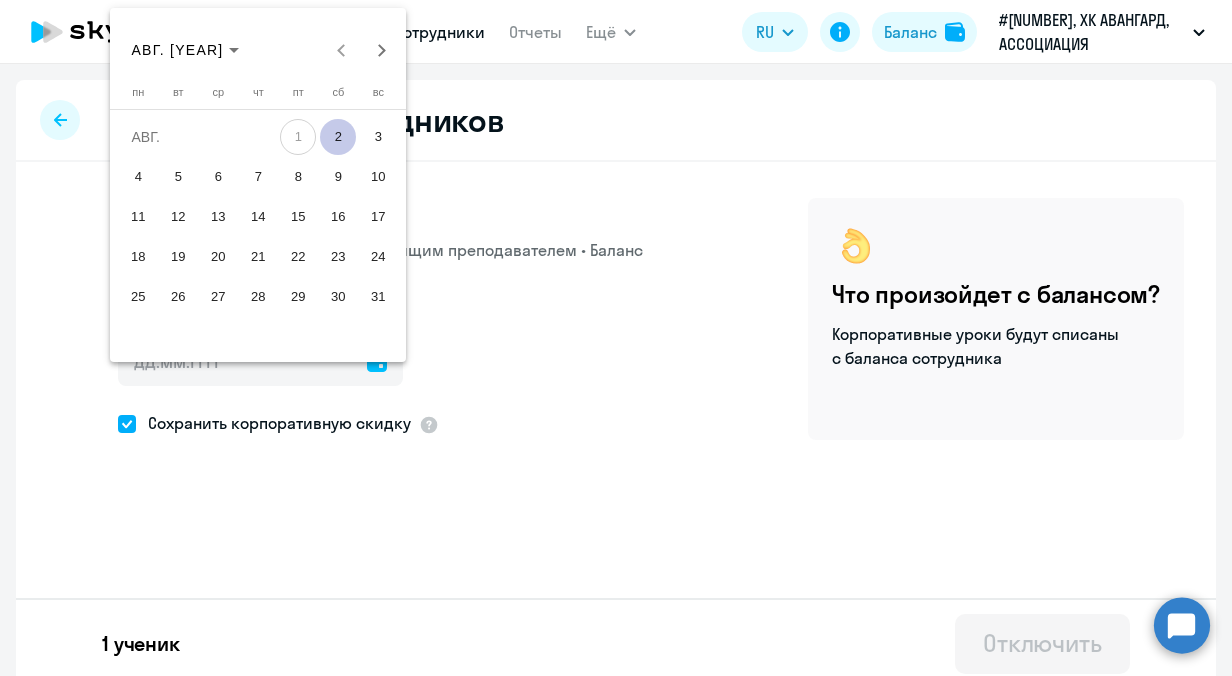 click on "2" at bounding box center [338, 137] 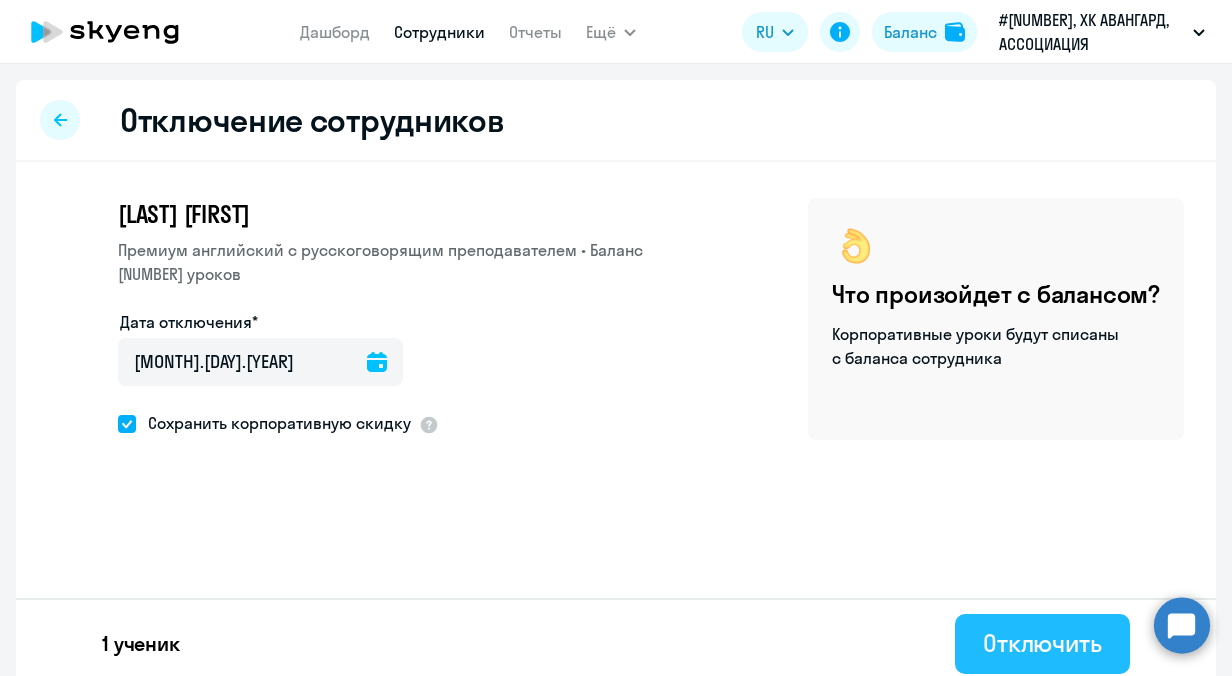 click on "Отключить" 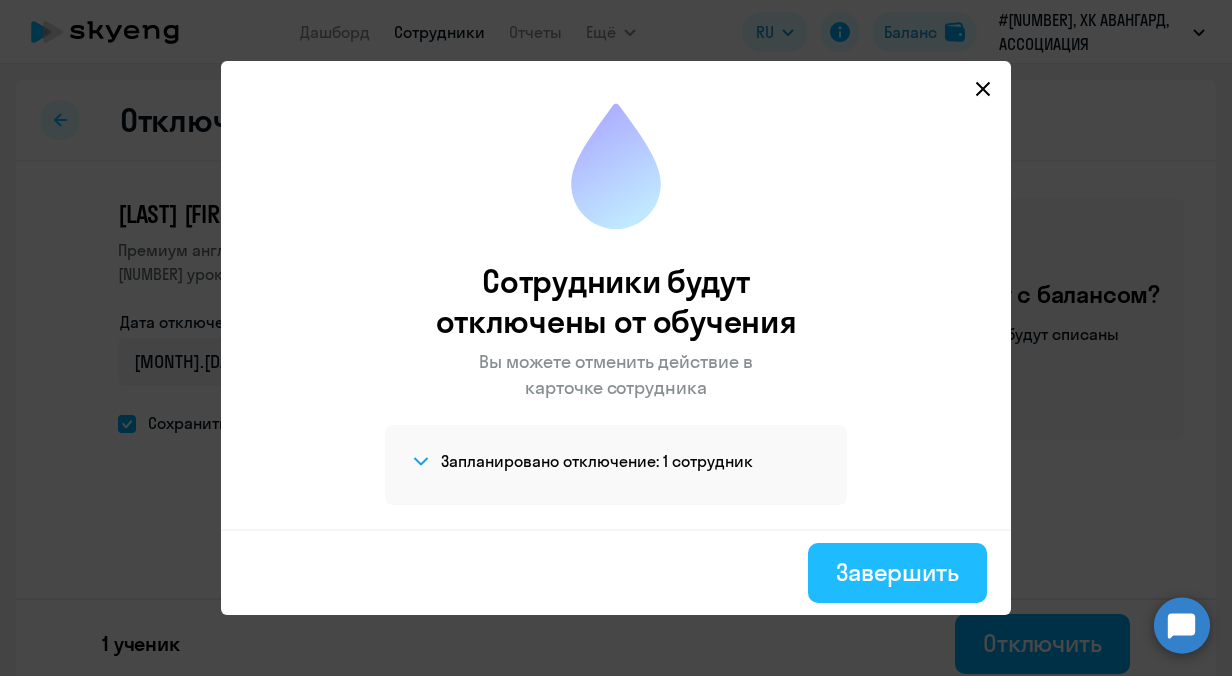 click on "Завершить" at bounding box center [897, 572] 